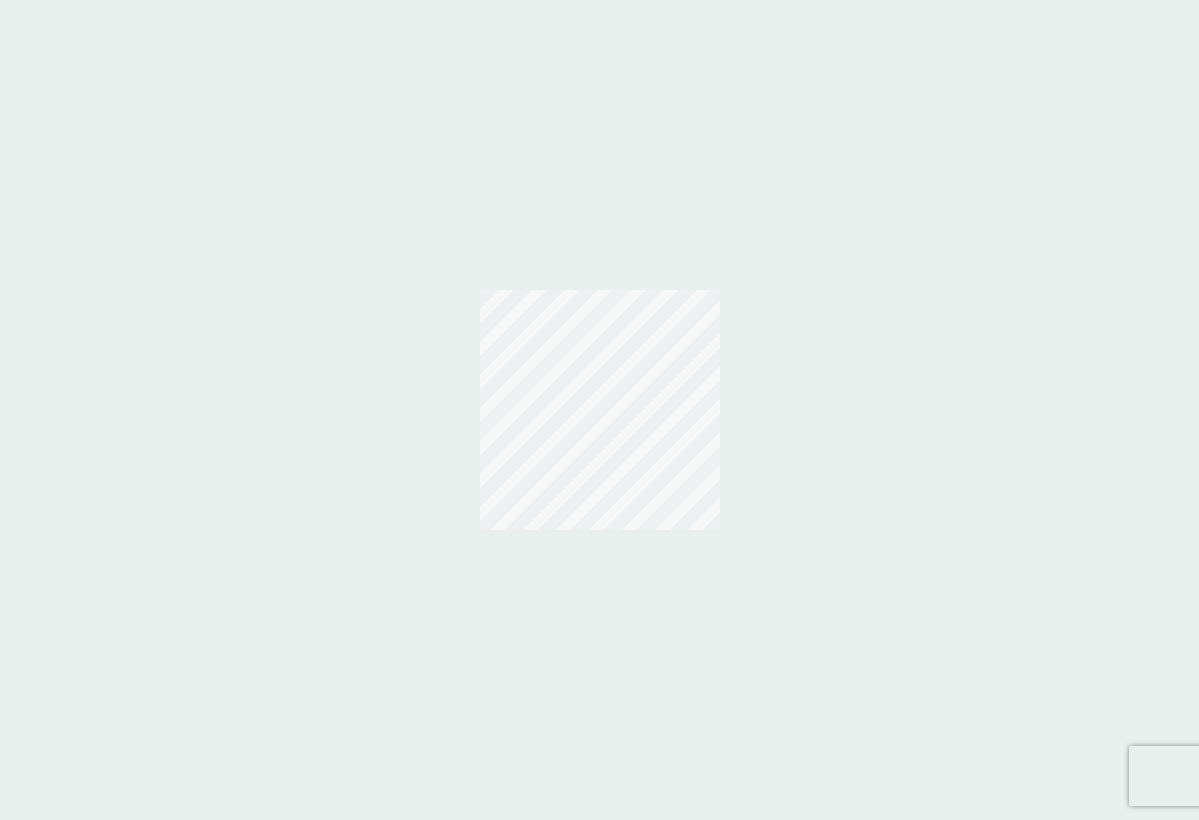 scroll, scrollTop: 0, scrollLeft: 0, axis: both 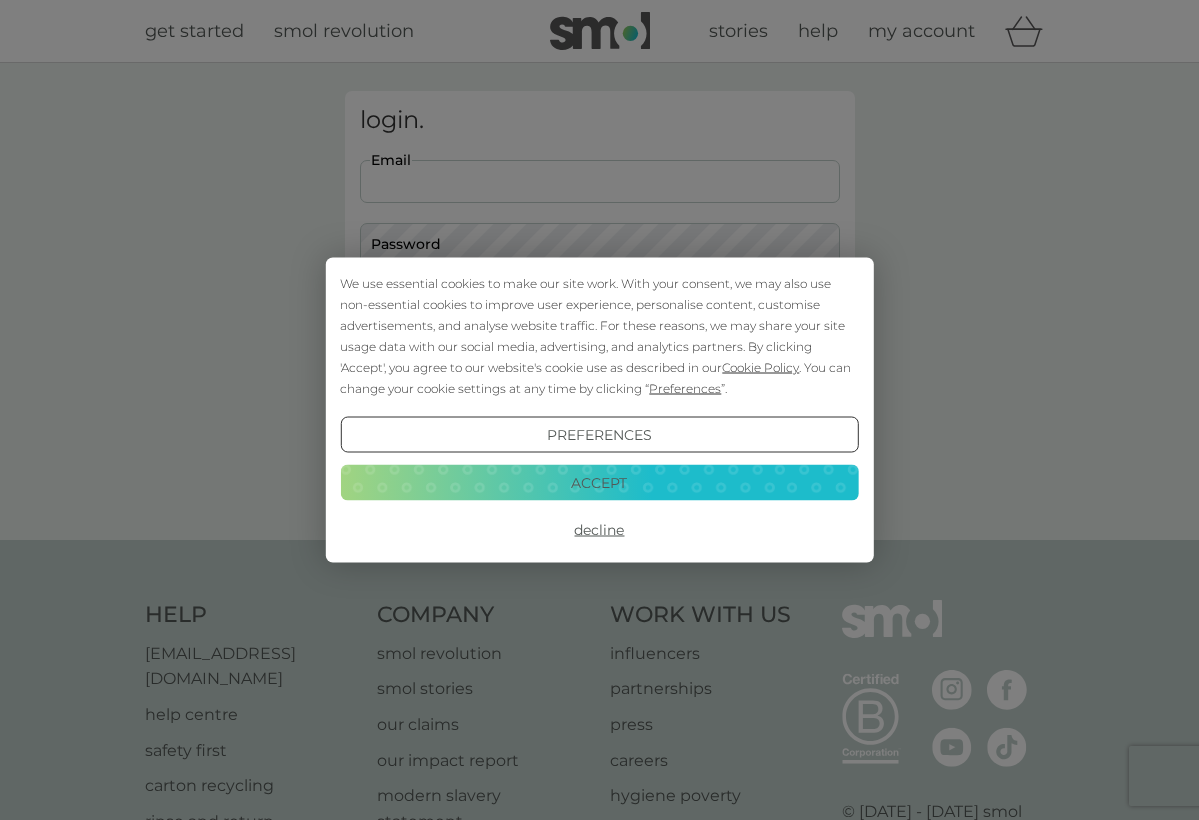 type on "[EMAIL_ADDRESS][DOMAIN_NAME]" 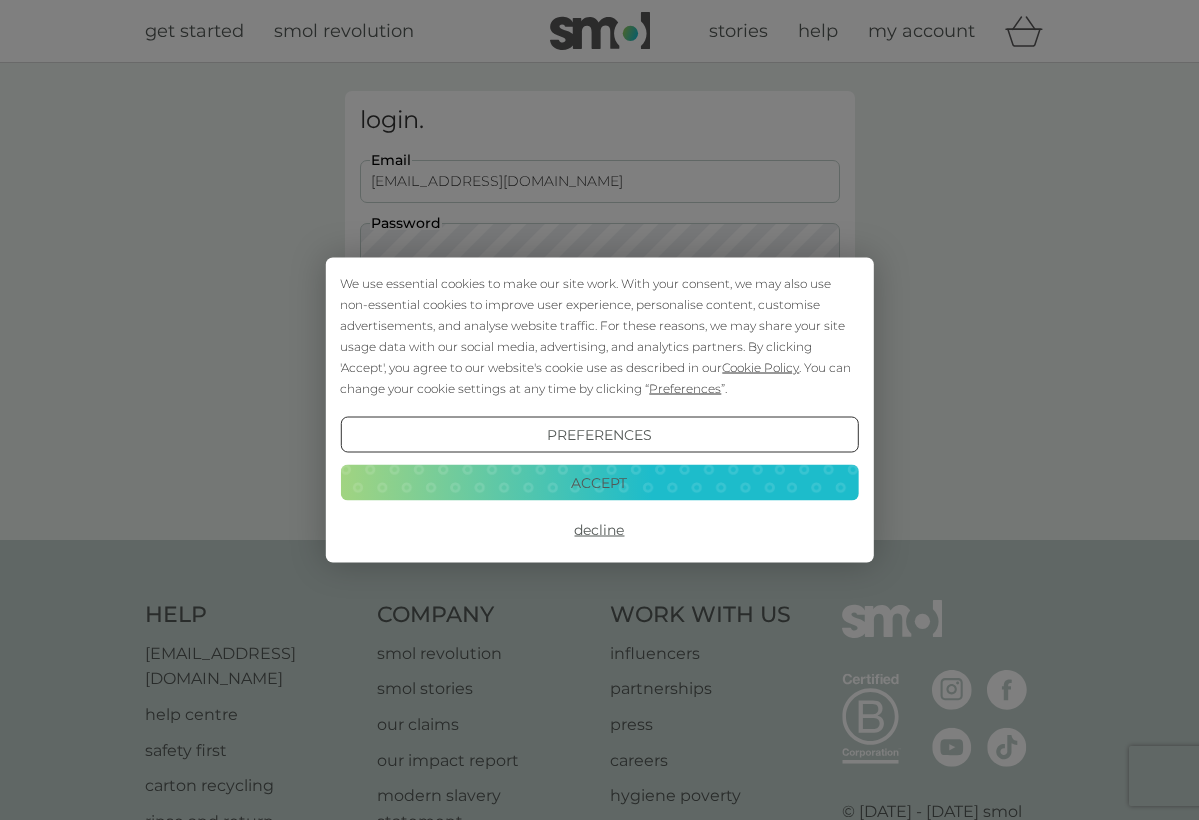 click on "Accept" at bounding box center [599, 482] 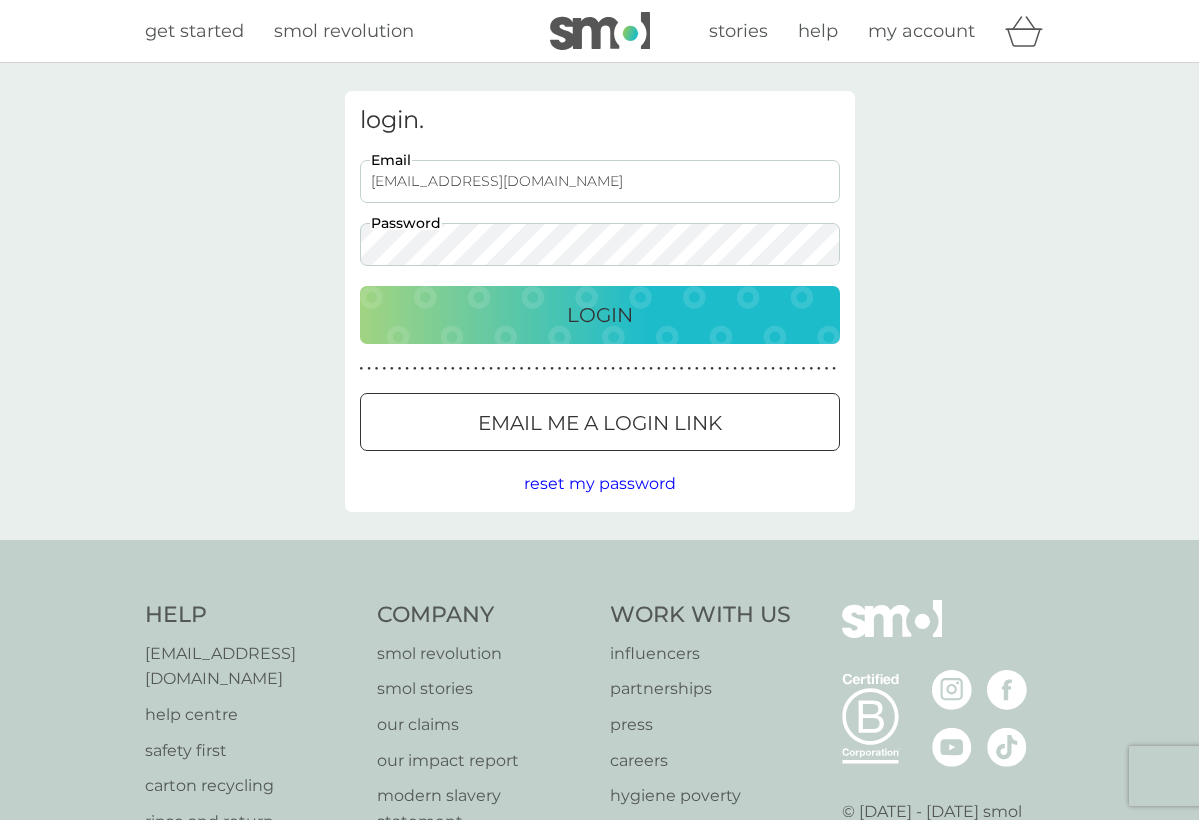 click on "Login" at bounding box center [600, 315] 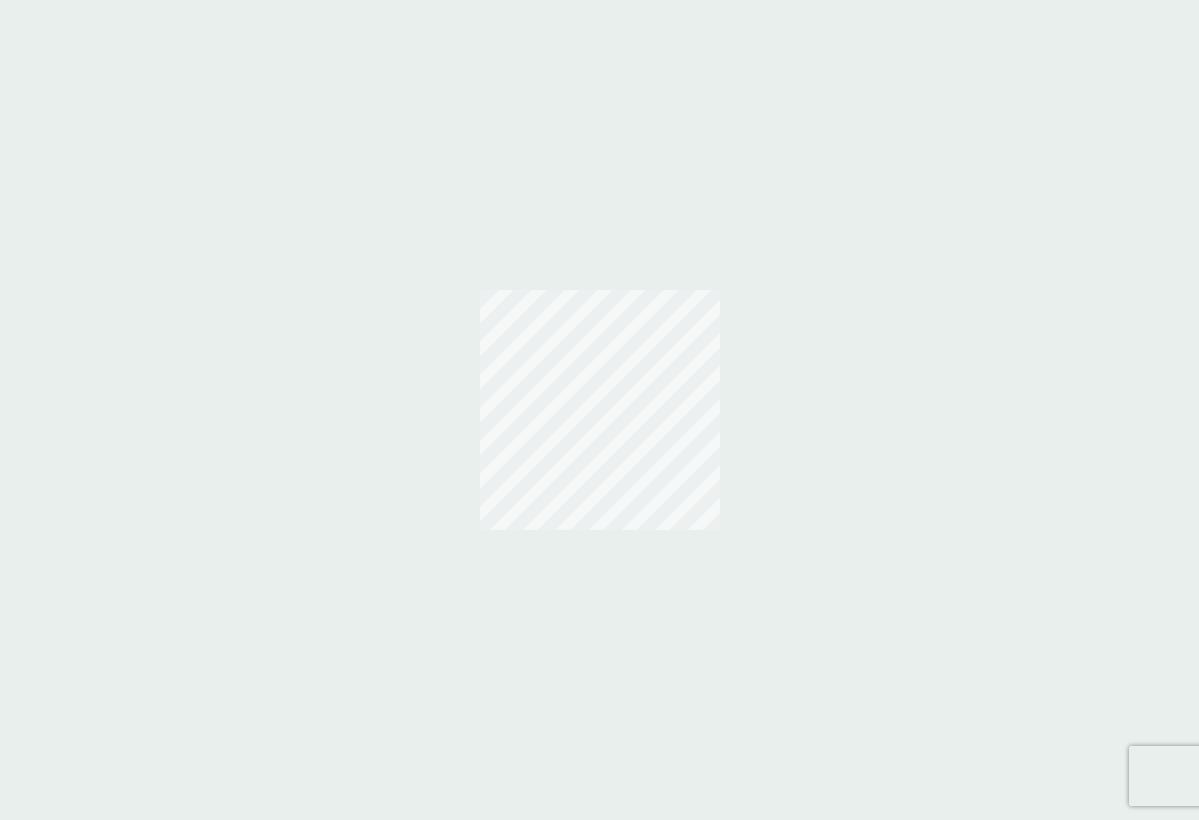 scroll, scrollTop: 0, scrollLeft: 0, axis: both 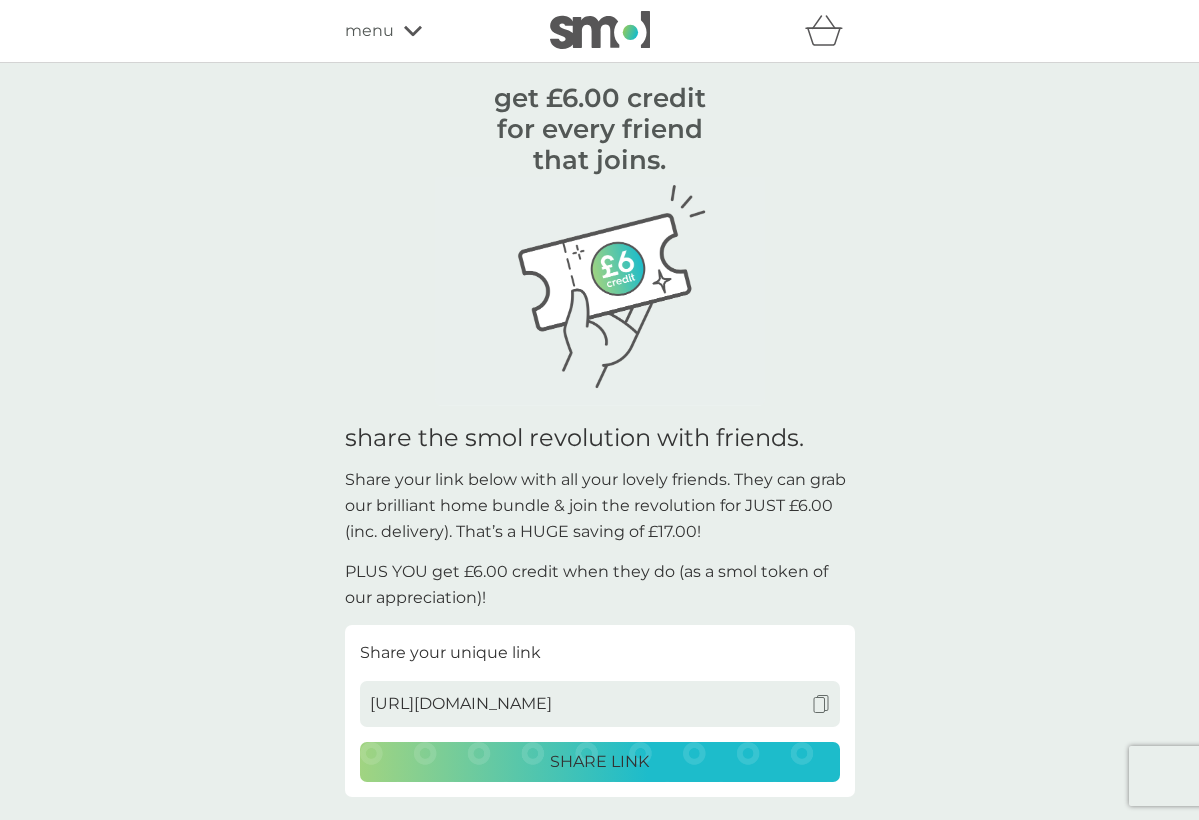 click on "menu" at bounding box center (369, 31) 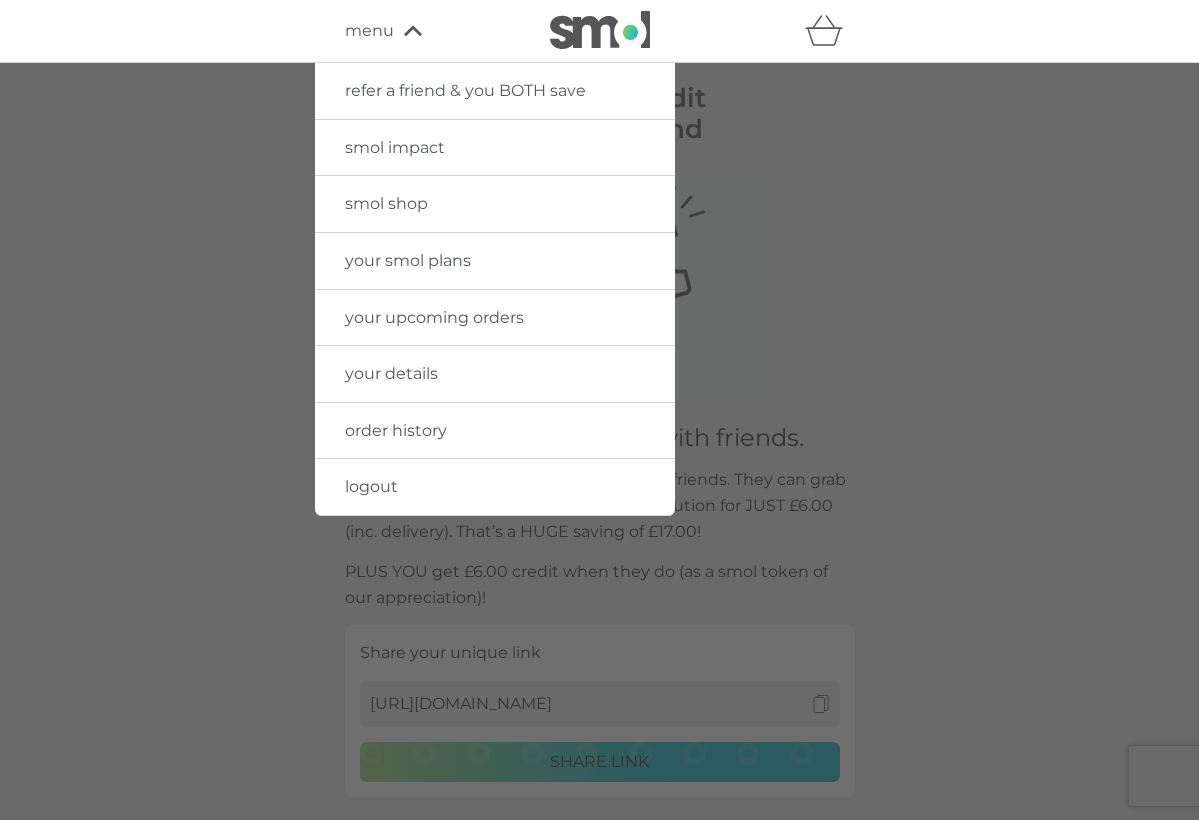 click on "your smol plans" at bounding box center [408, 260] 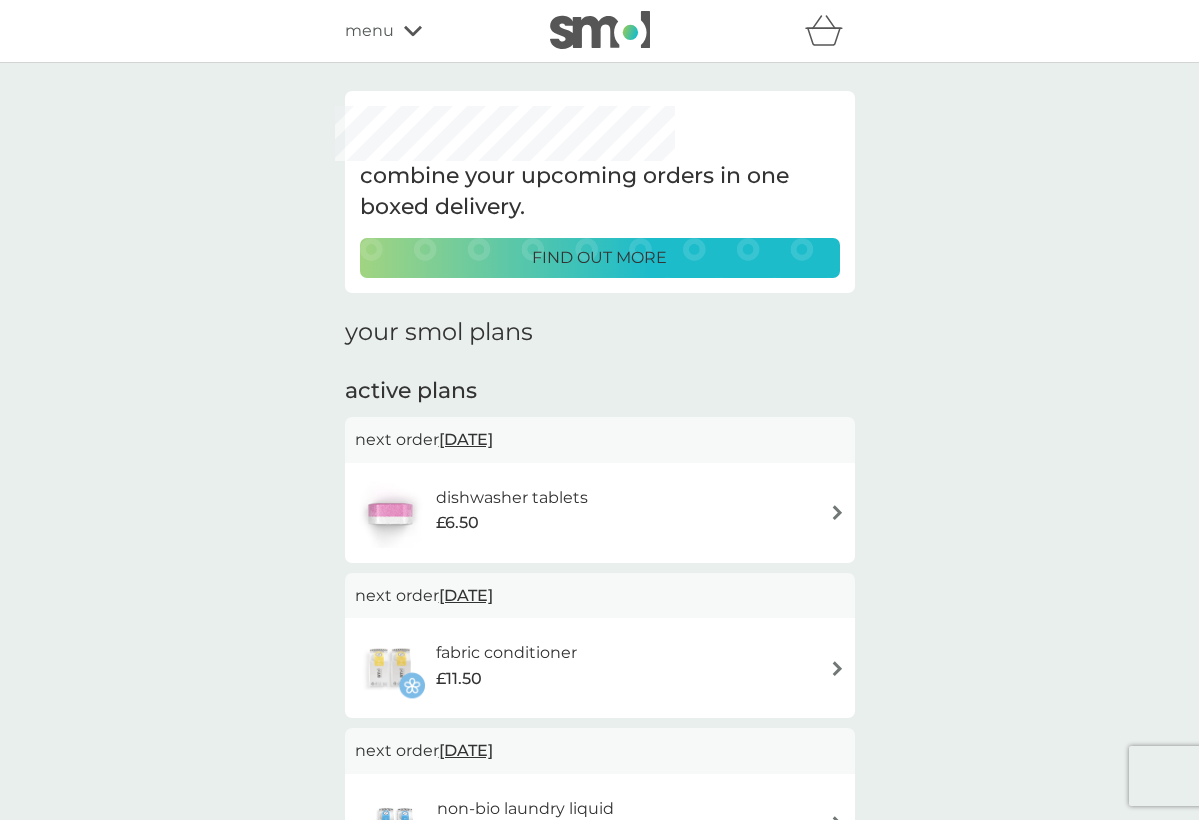 click on "find out more" at bounding box center [600, 258] 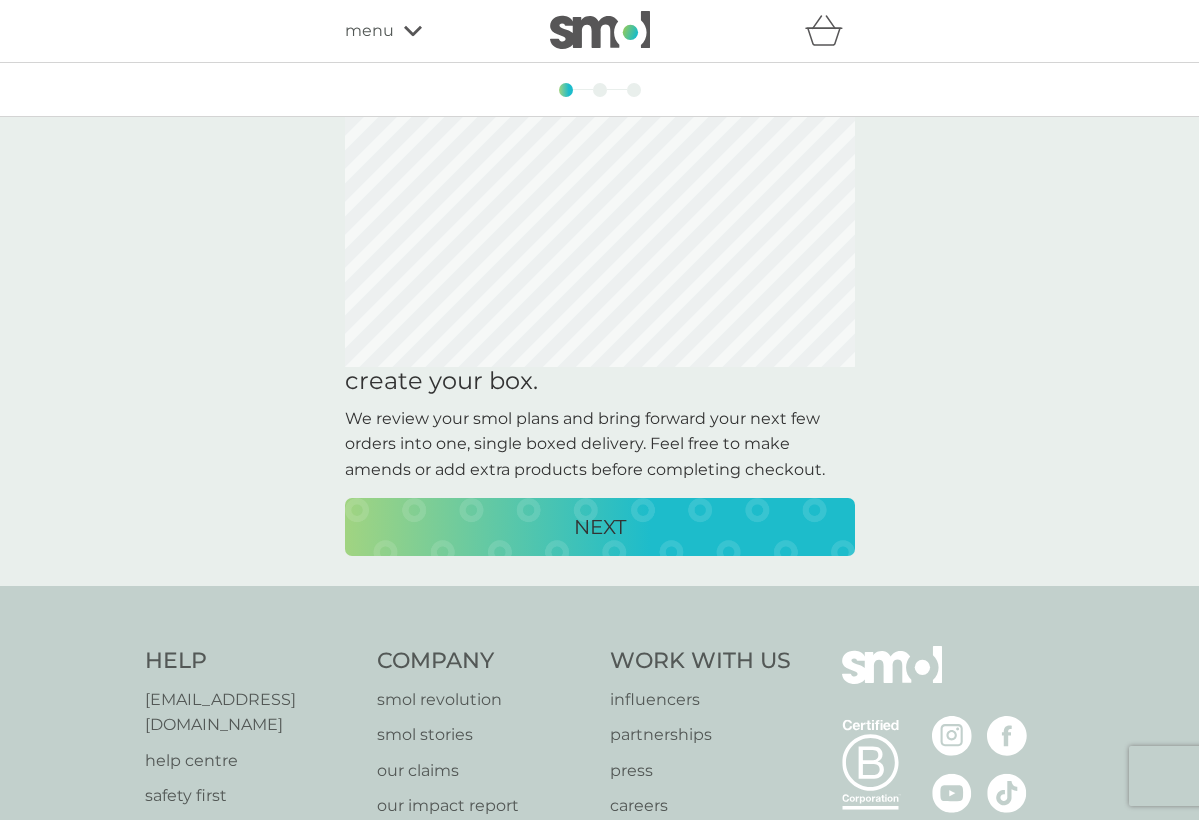 scroll, scrollTop: 0, scrollLeft: 0, axis: both 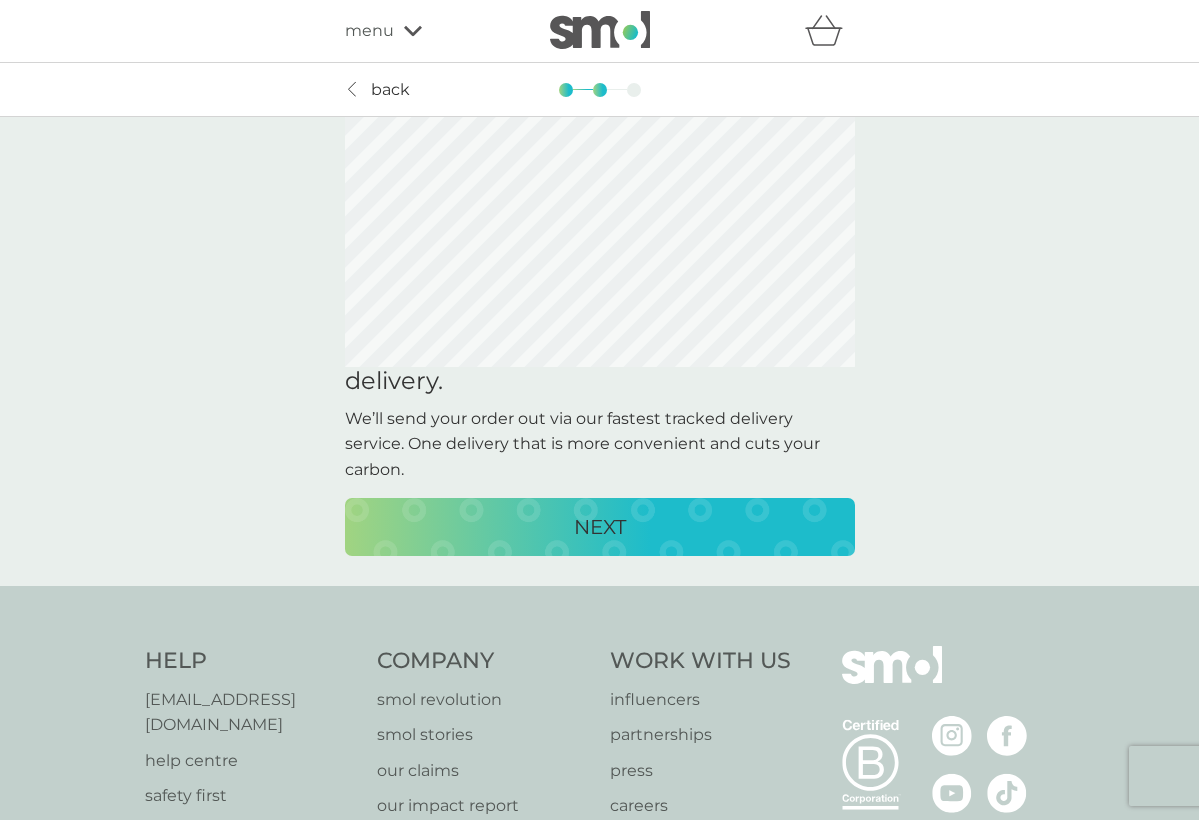click on "back" at bounding box center [390, 90] 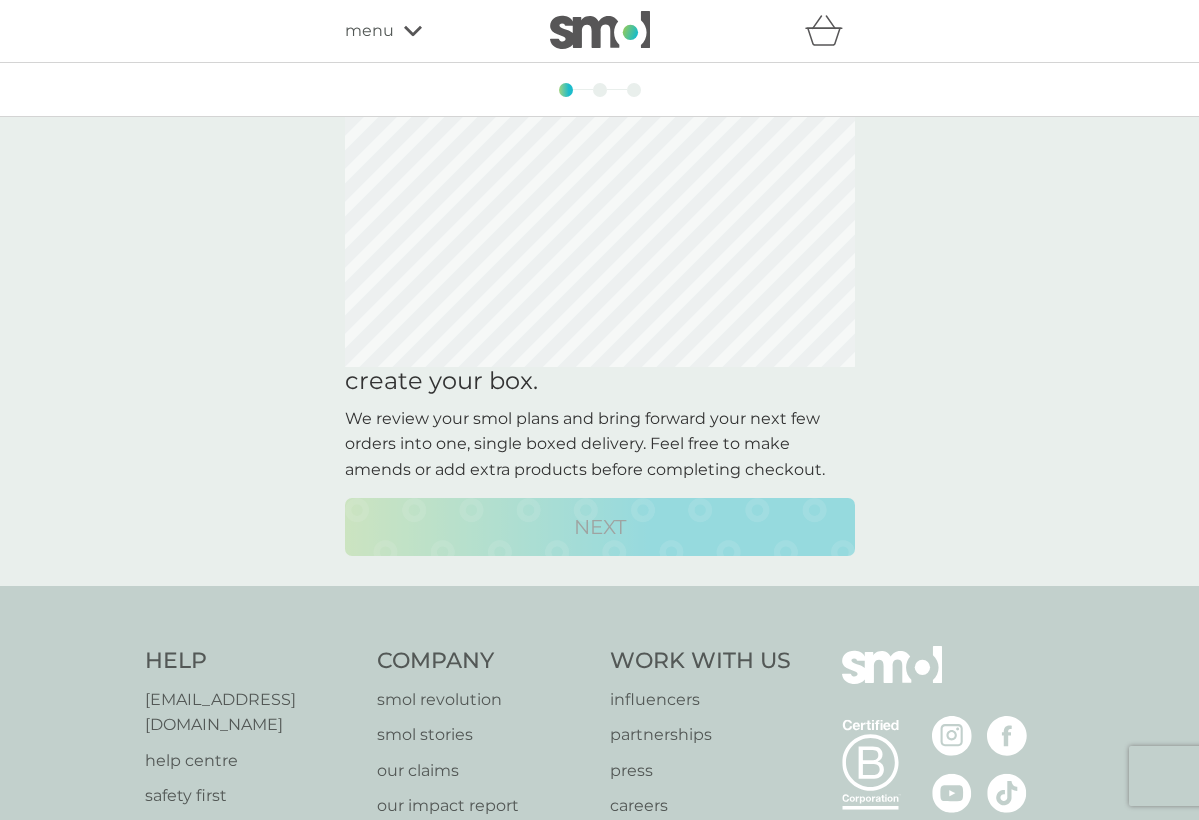 click on "menu" at bounding box center [430, 31] 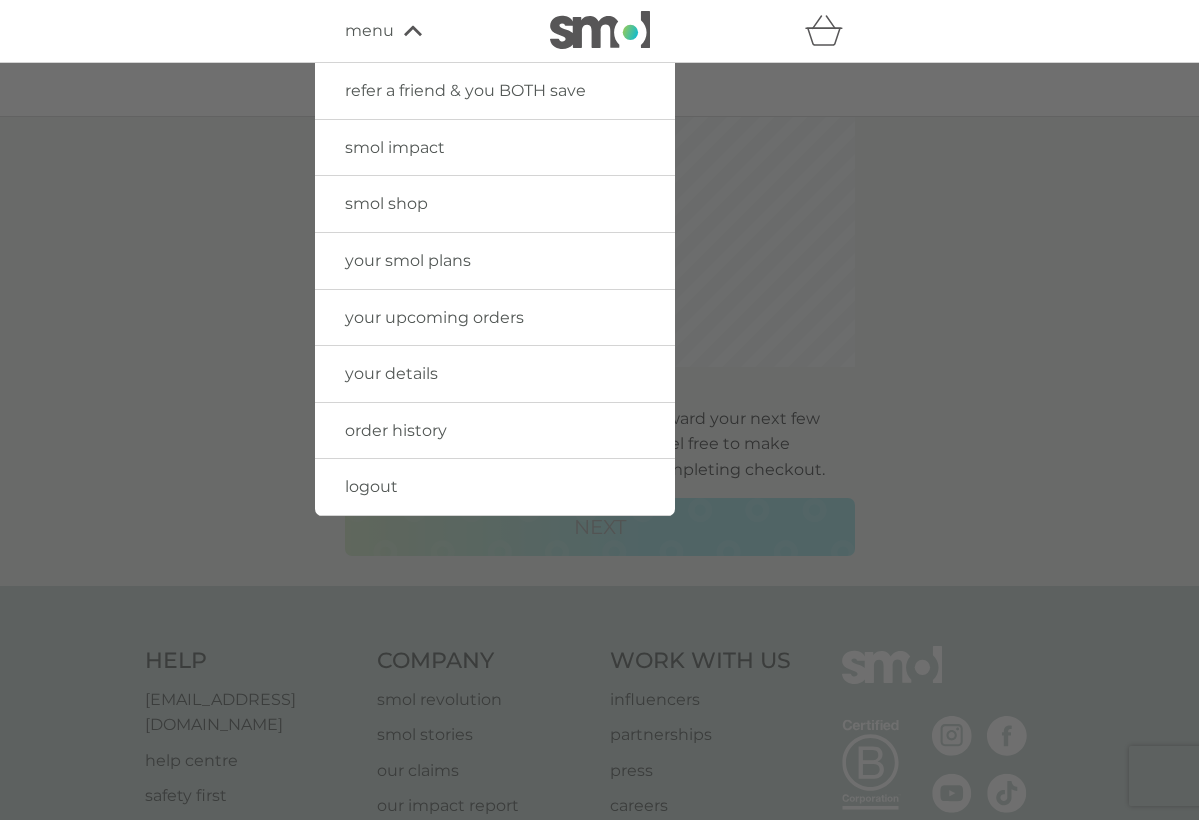 click on "your upcoming orders" at bounding box center (434, 317) 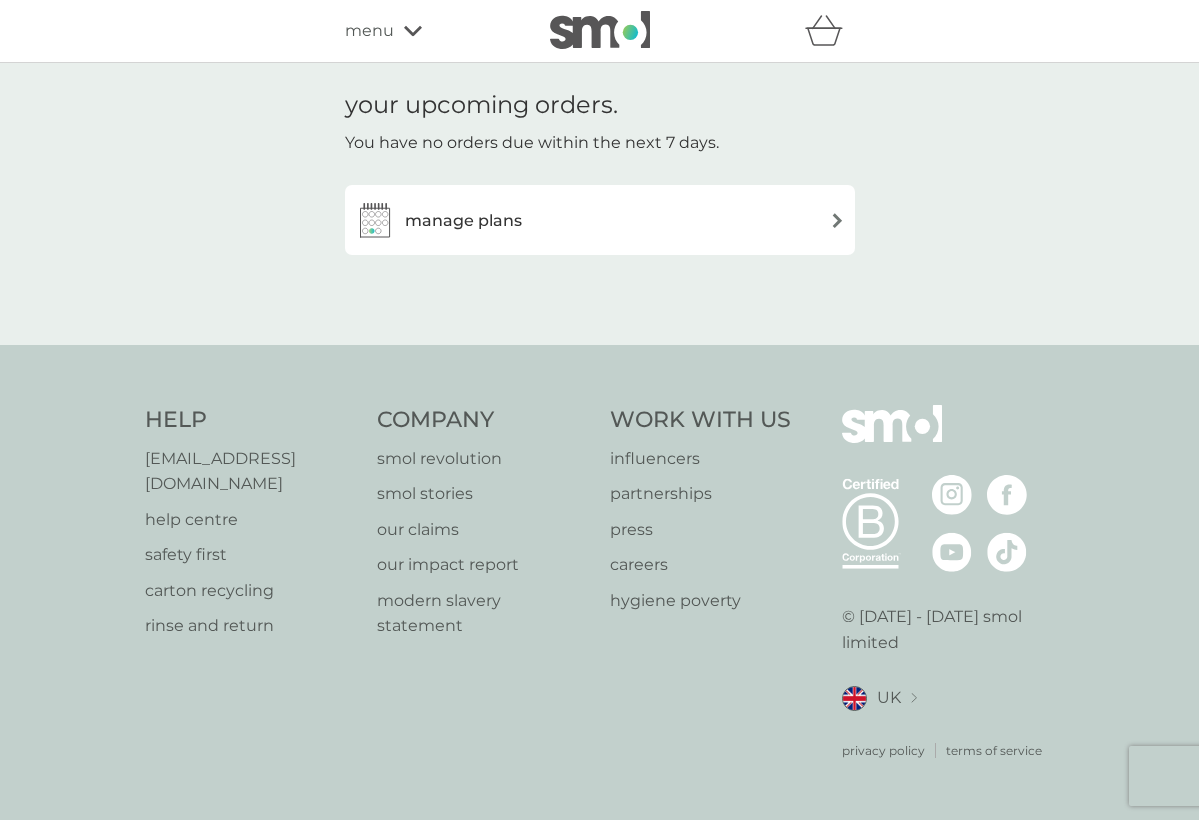 click on "manage plans" at bounding box center (600, 220) 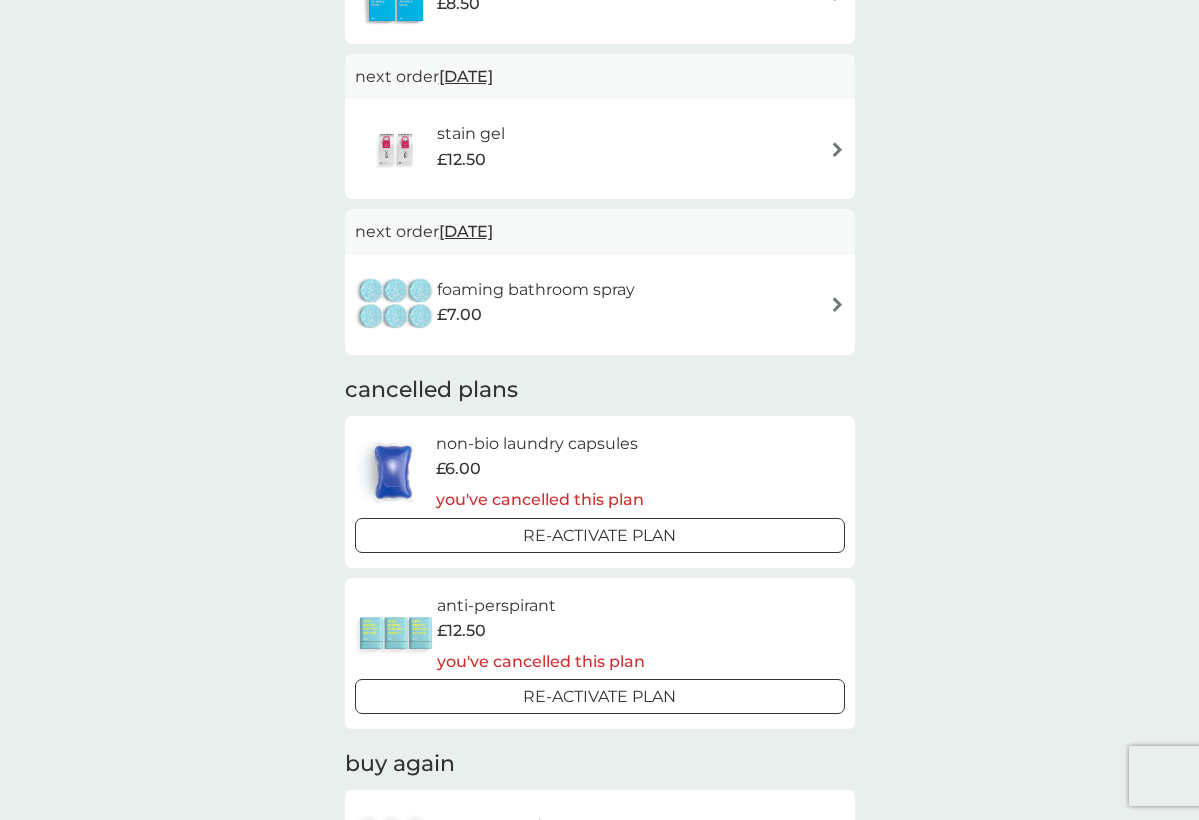 scroll, scrollTop: 1158, scrollLeft: 0, axis: vertical 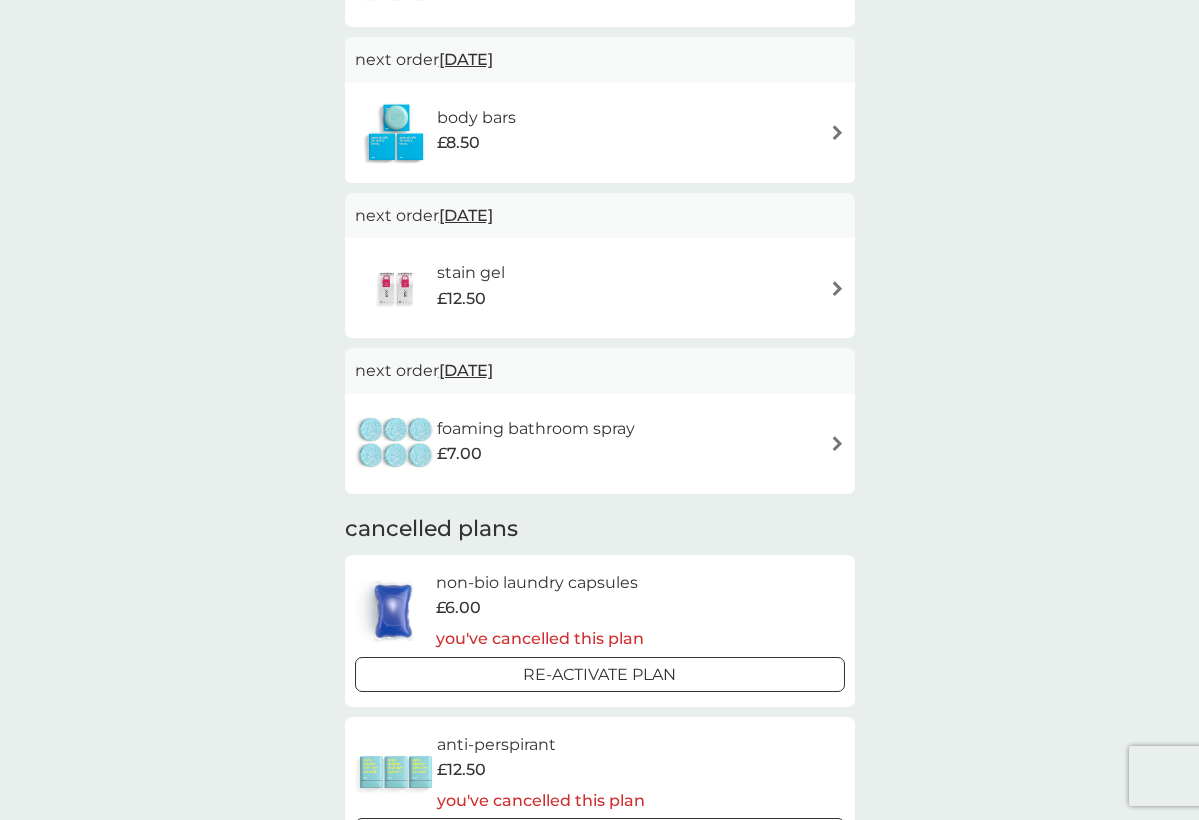 click at bounding box center [837, 443] 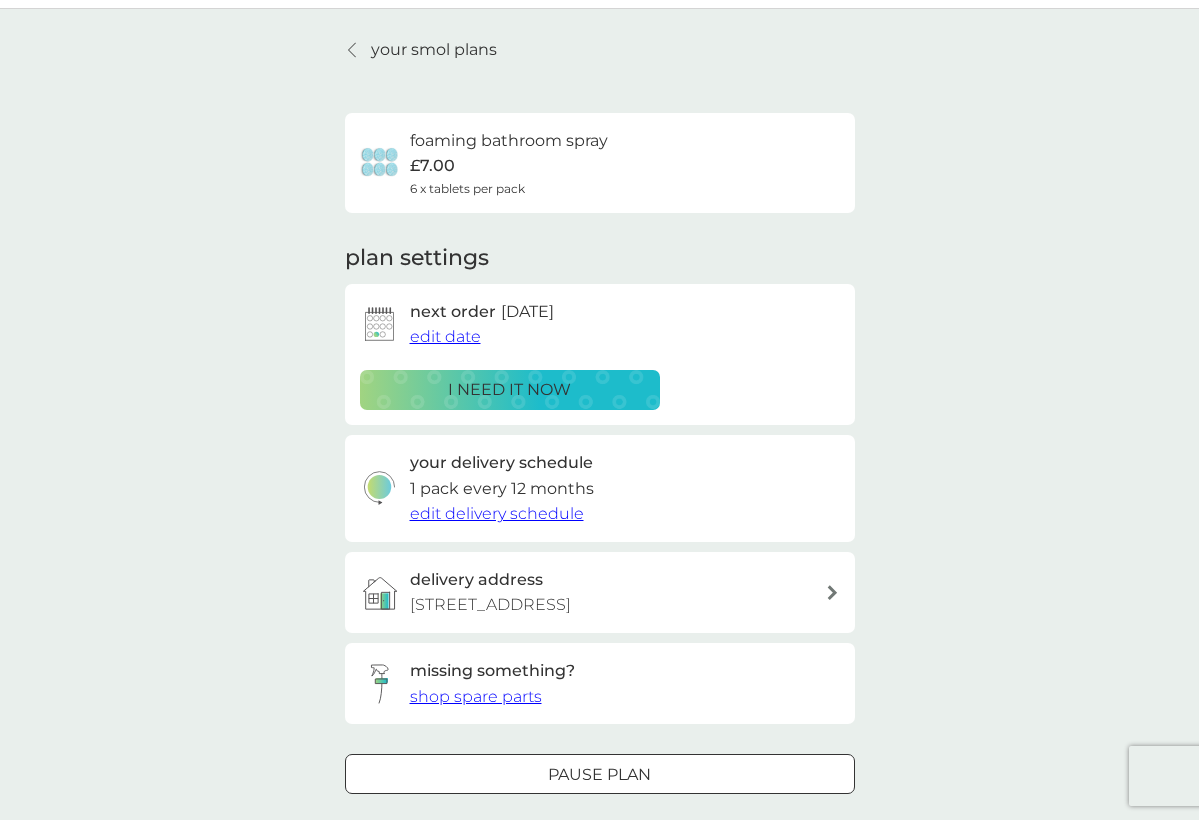 scroll, scrollTop: 56, scrollLeft: 0, axis: vertical 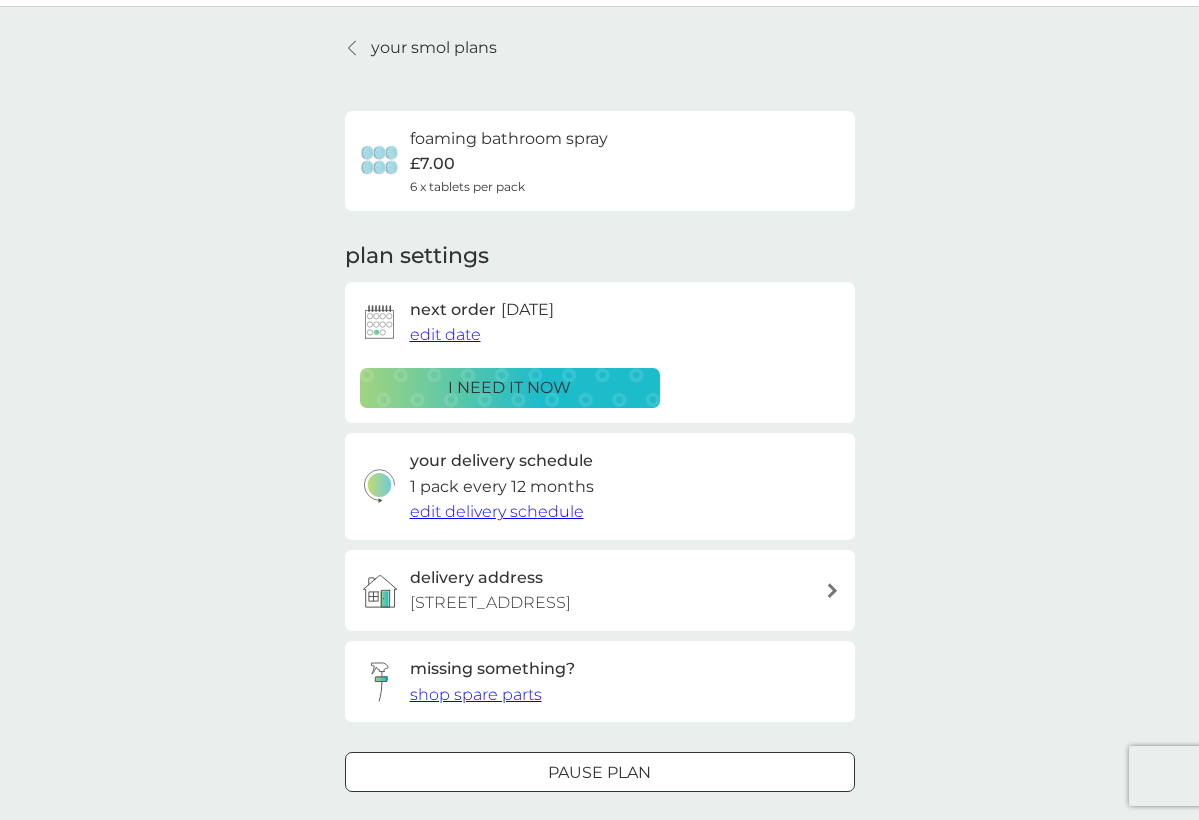click on "edit delivery schedule" at bounding box center (497, 511) 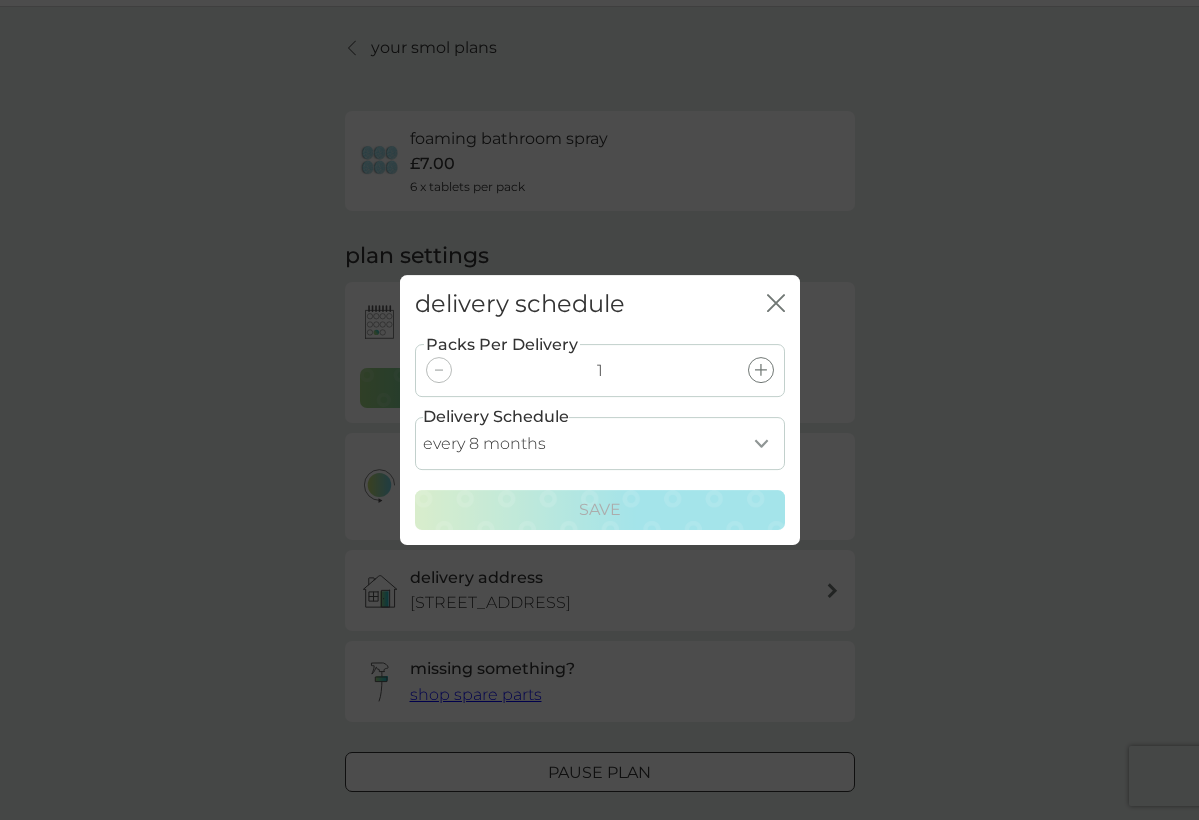 click 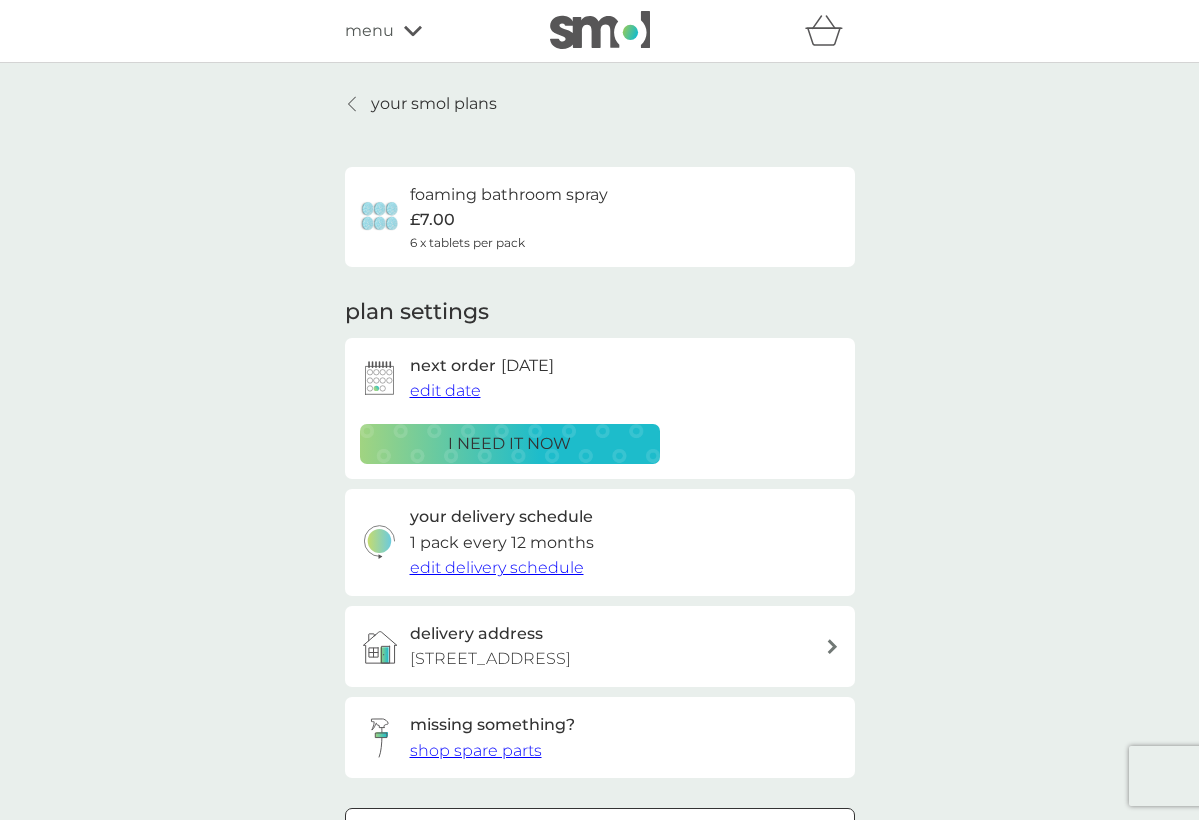 scroll, scrollTop: 0, scrollLeft: 0, axis: both 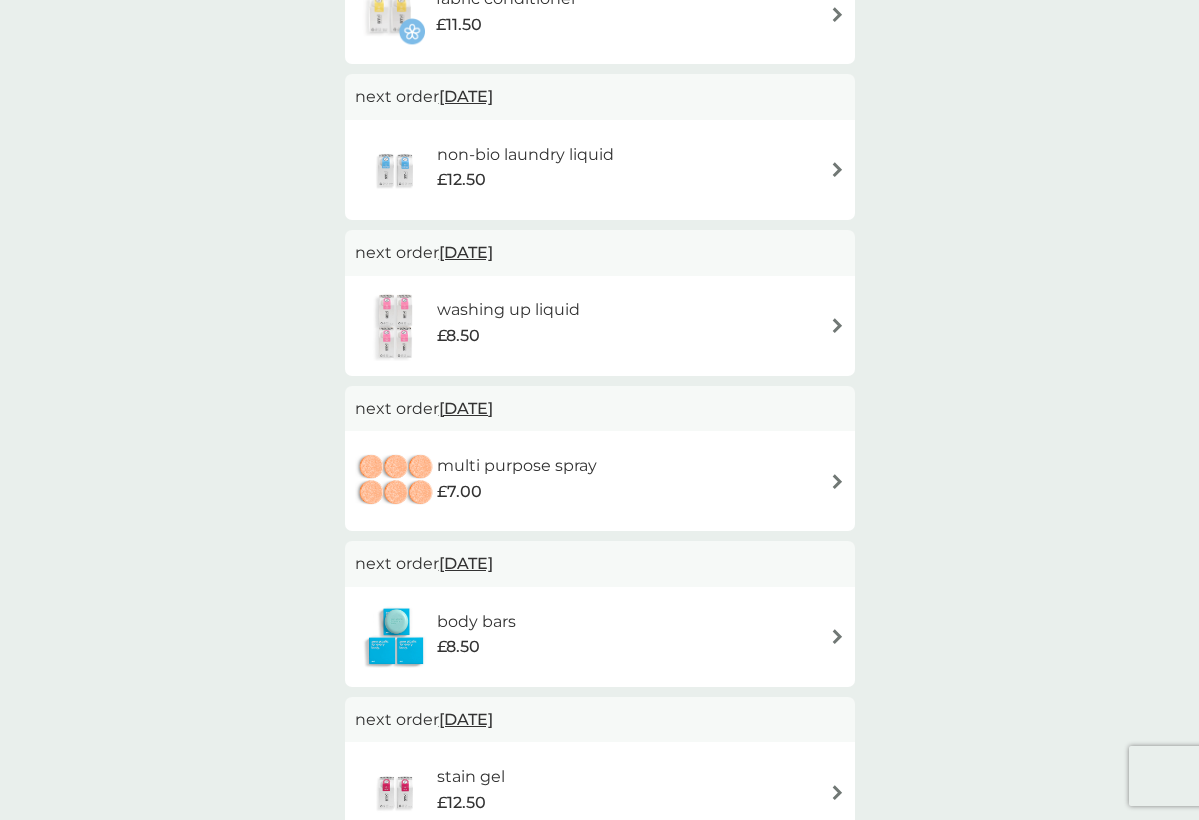 click on "body bars £8.50" at bounding box center (600, 637) 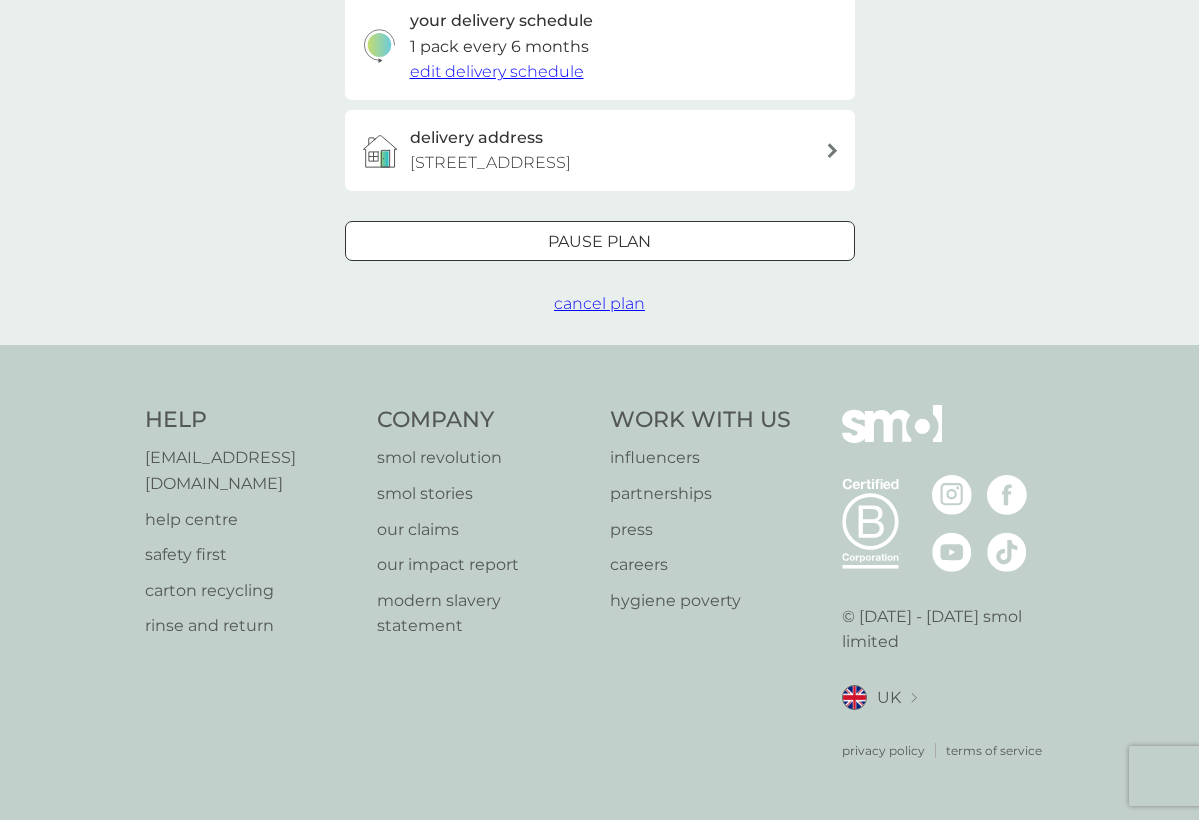 scroll, scrollTop: 0, scrollLeft: 0, axis: both 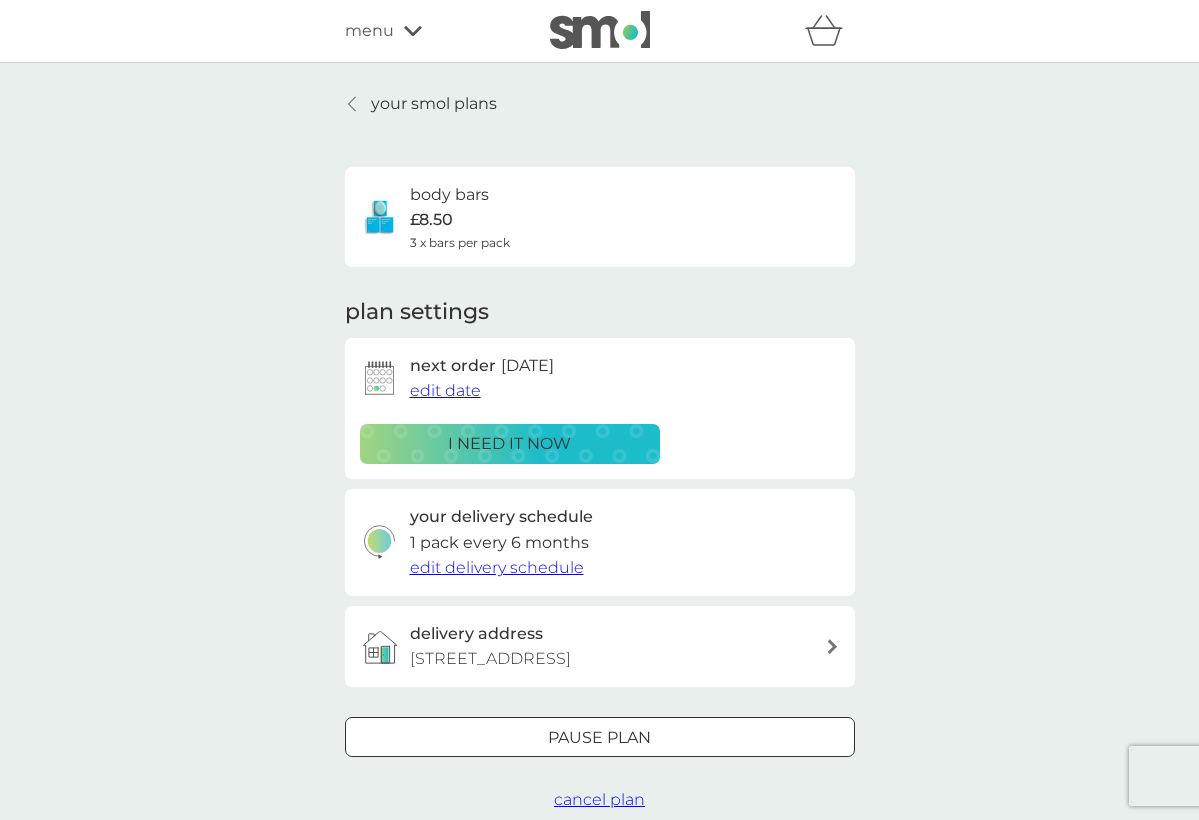 click on "i need it now" at bounding box center (510, 444) 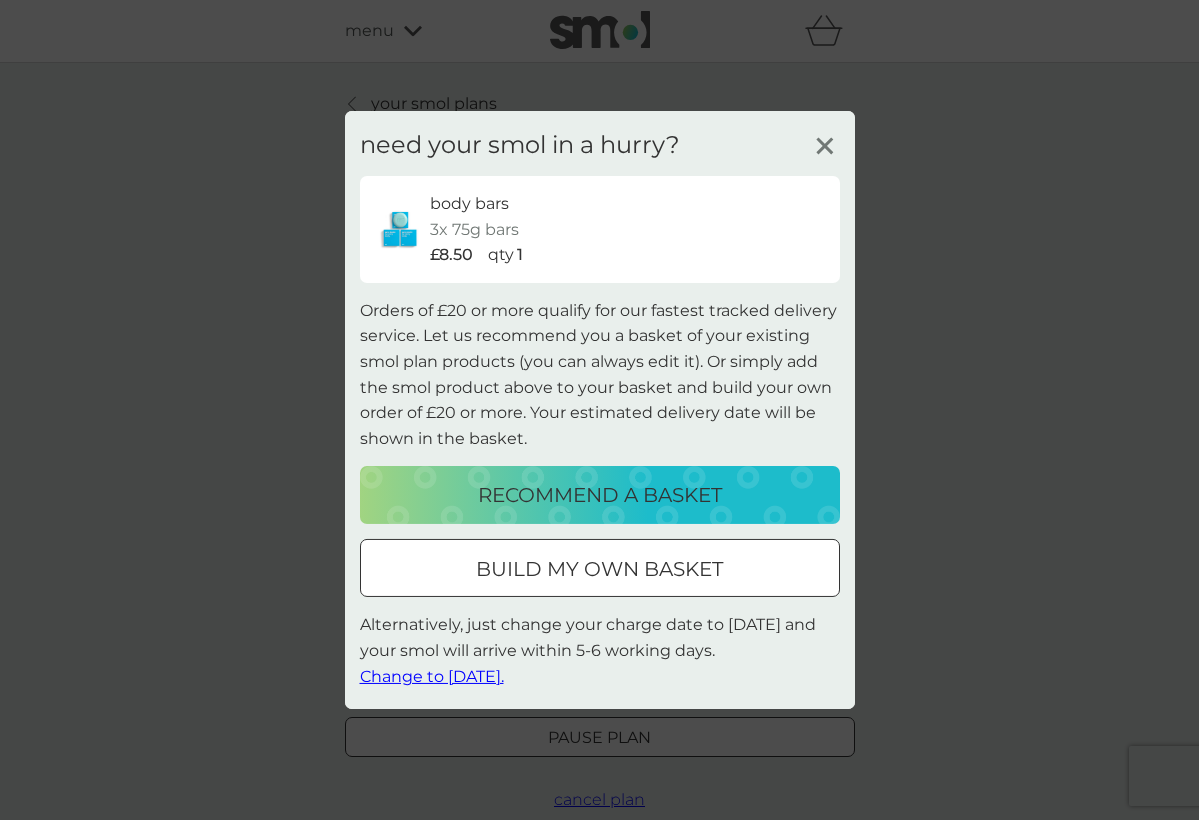 click on "recommend a basket" at bounding box center (600, 495) 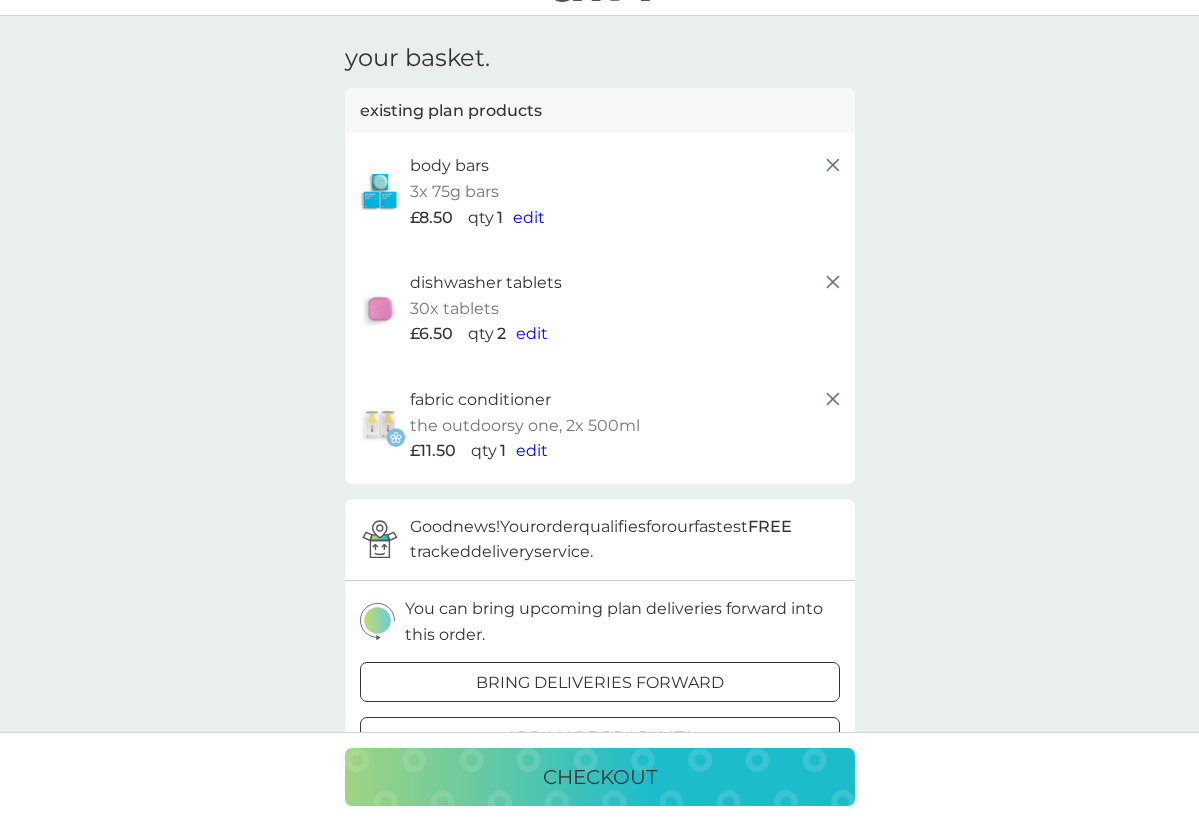scroll, scrollTop: 48, scrollLeft: 0, axis: vertical 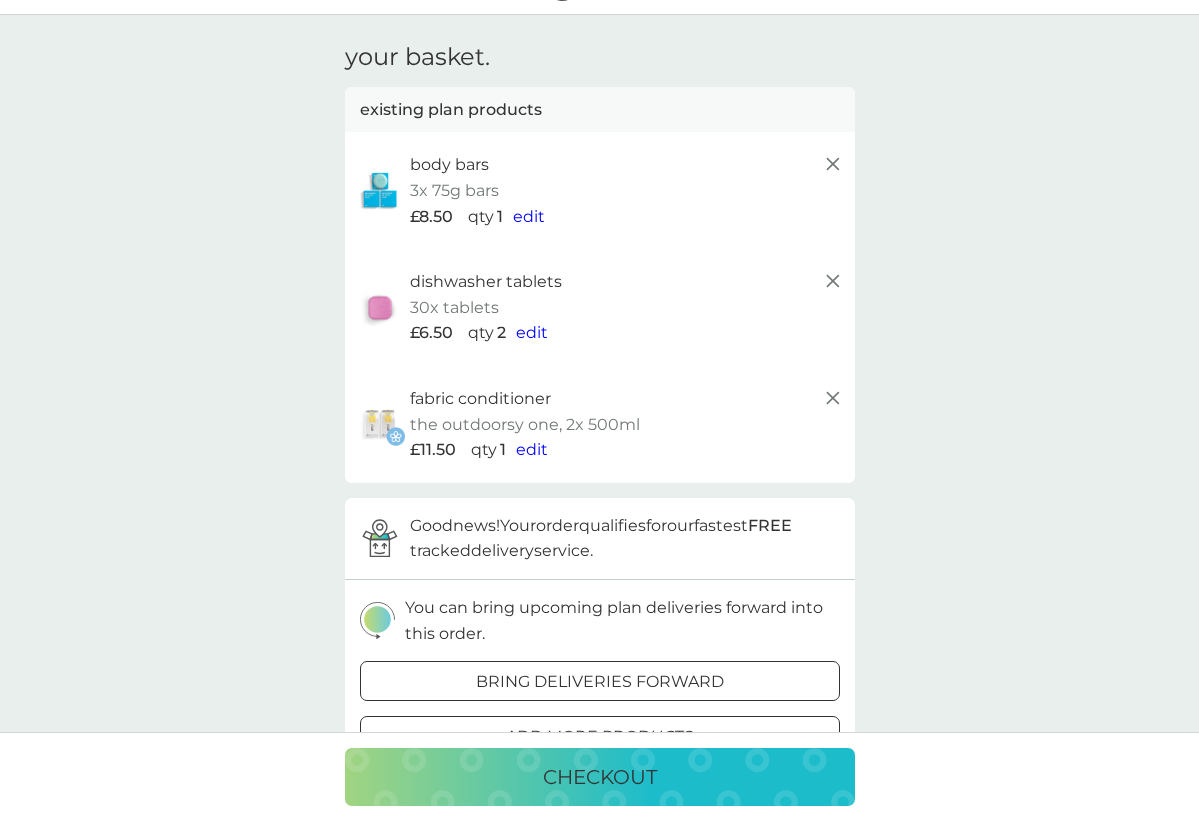 click 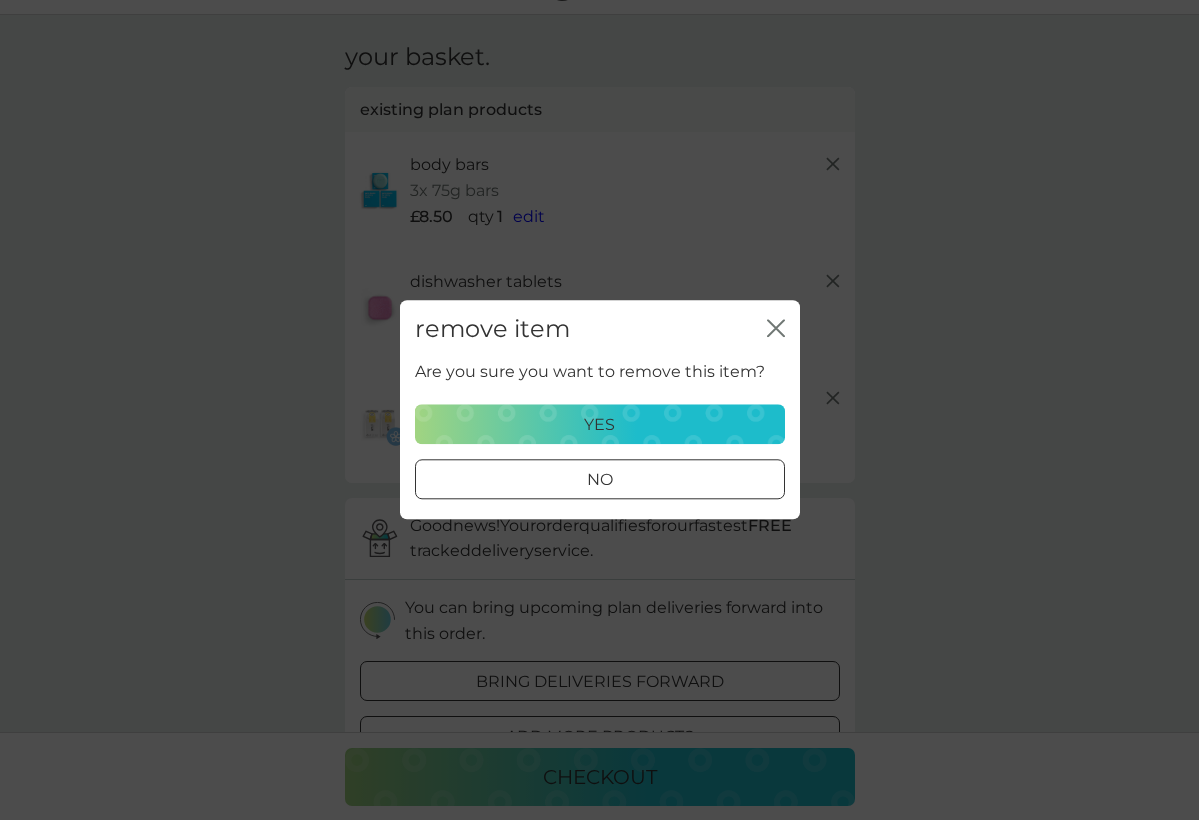 click on "yes" at bounding box center [600, 425] 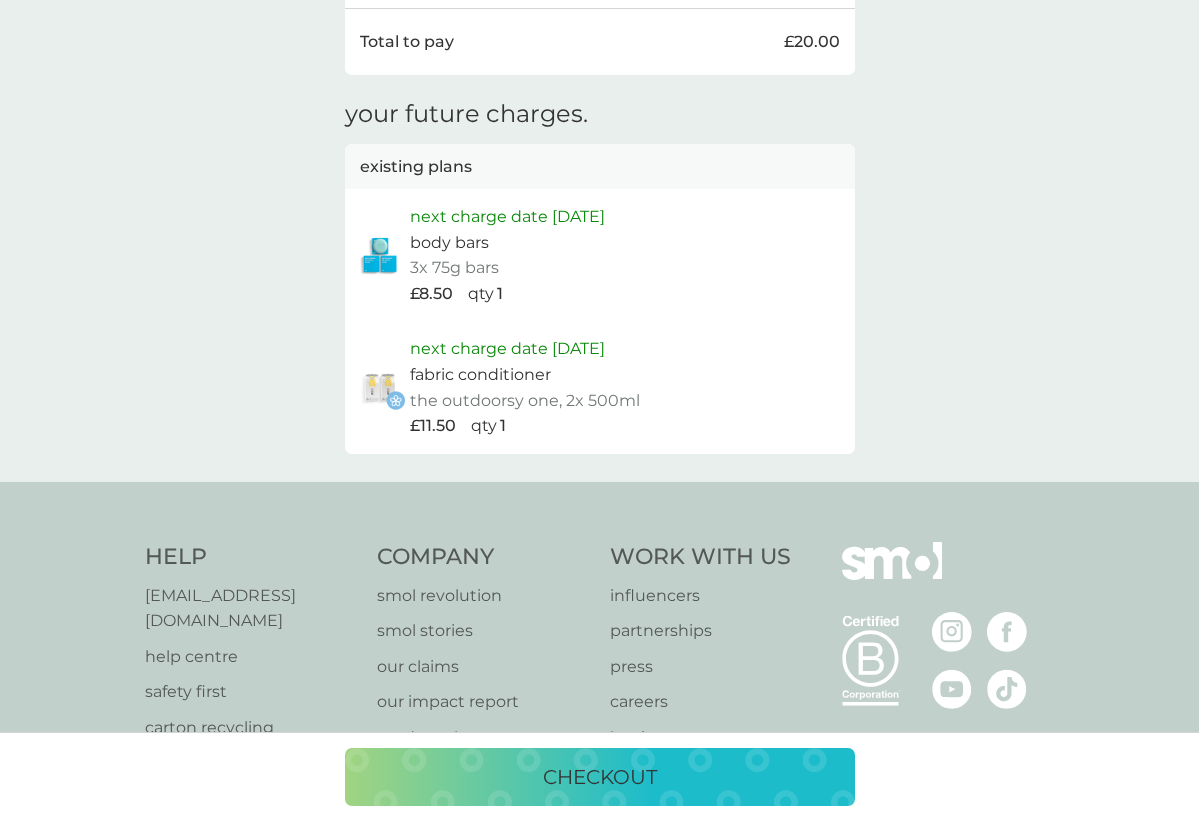 scroll, scrollTop: 874, scrollLeft: 0, axis: vertical 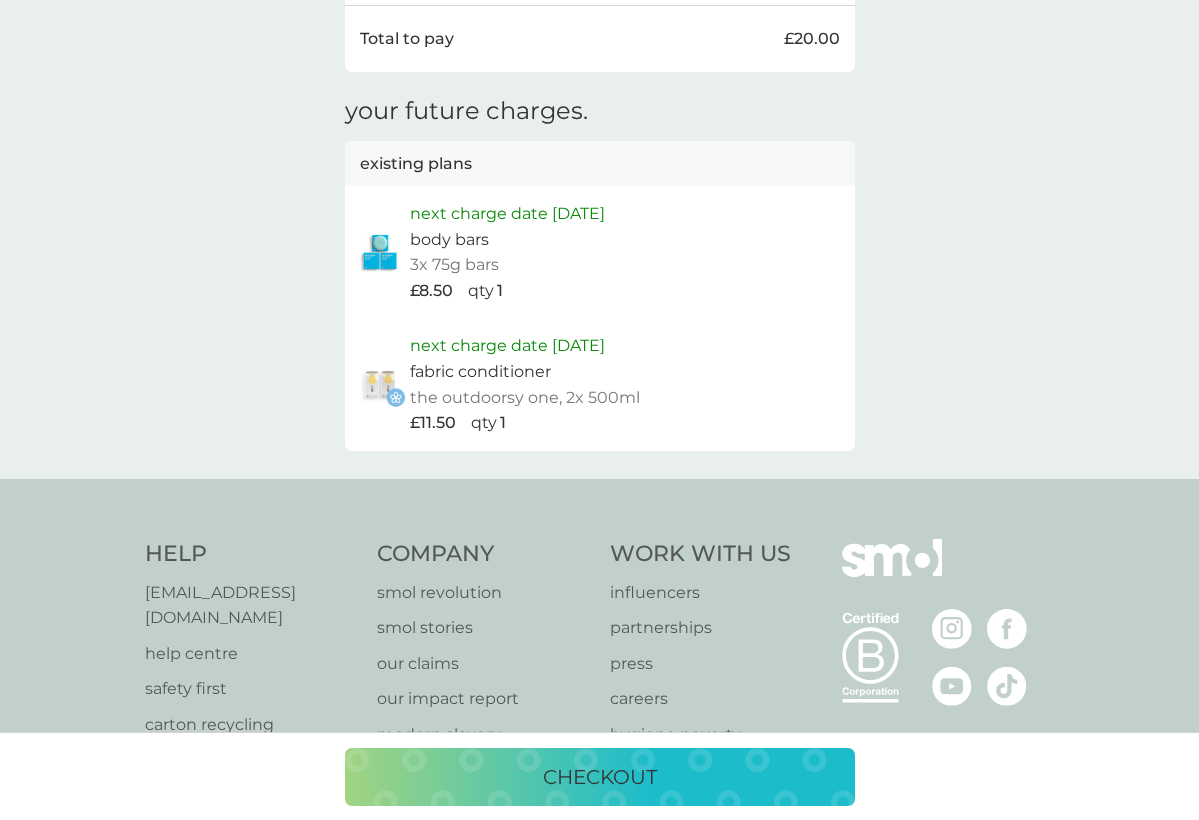 click on "checkout" at bounding box center (600, 777) 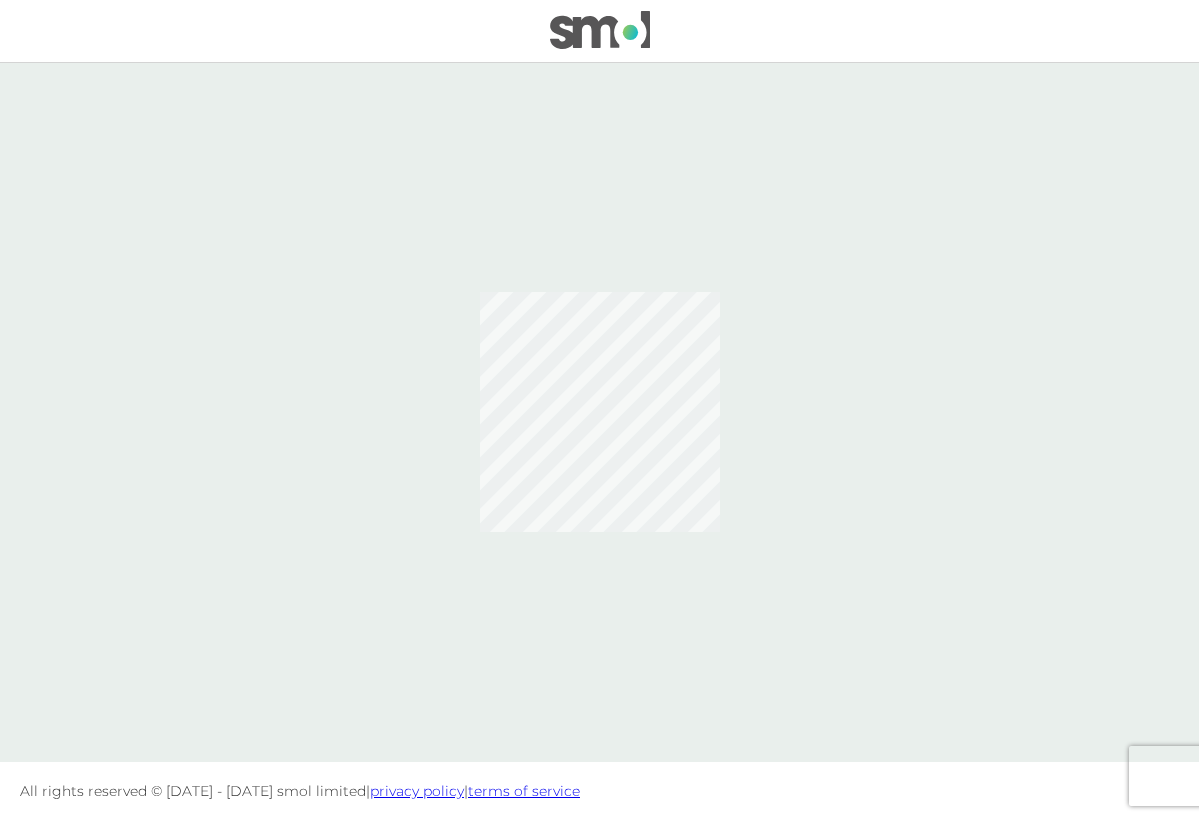 scroll, scrollTop: 0, scrollLeft: 0, axis: both 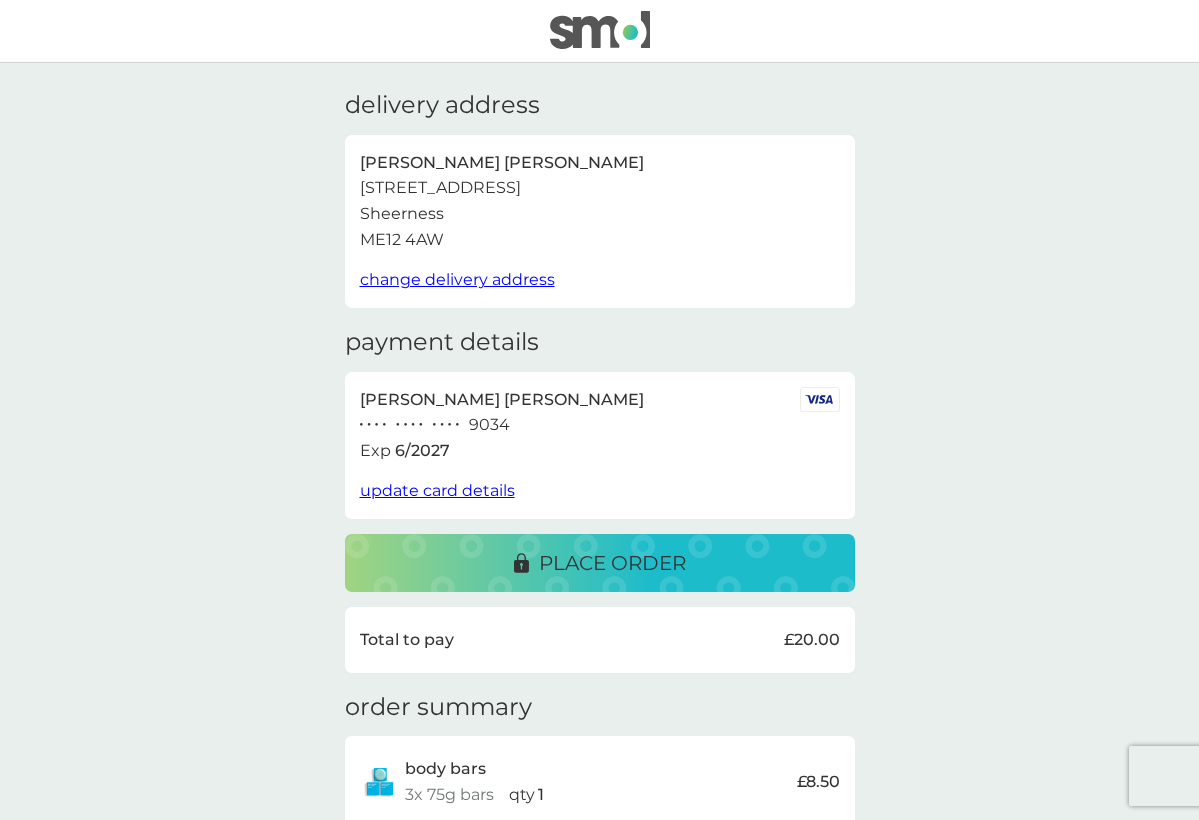 click on "place order" at bounding box center [612, 563] 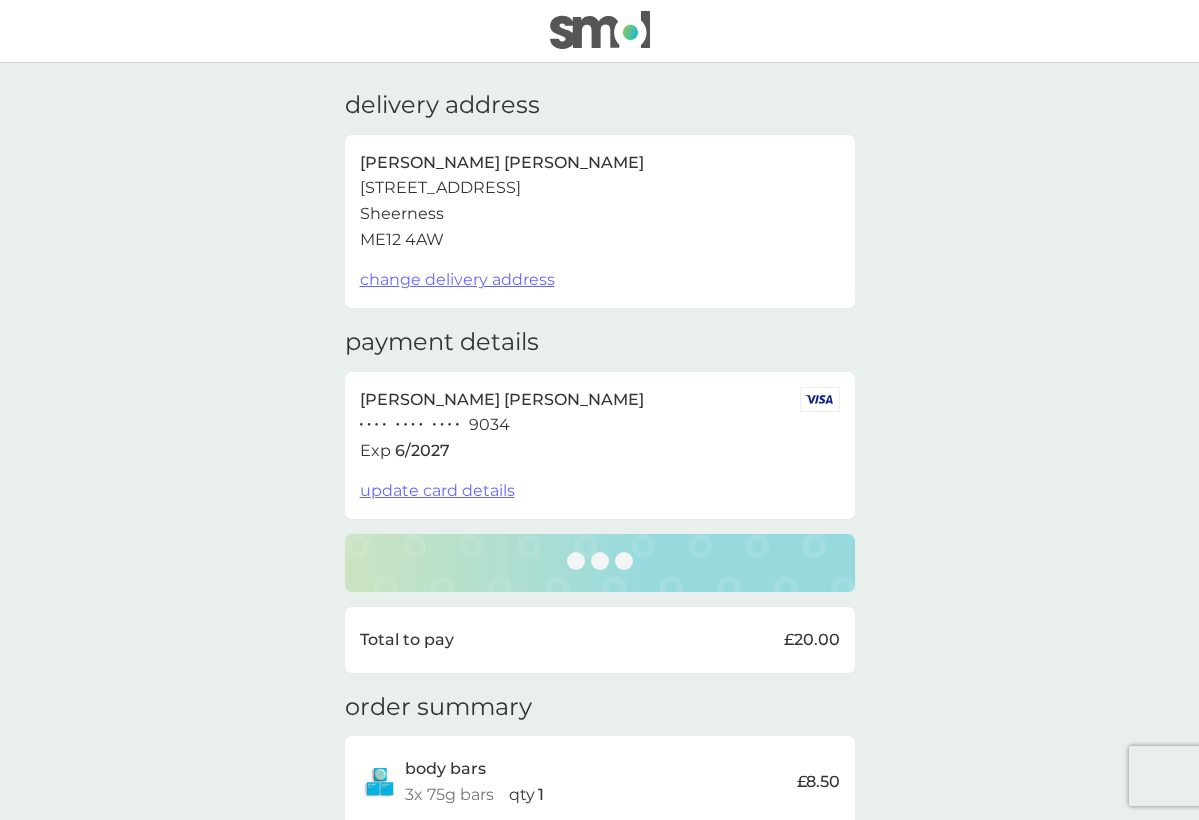 scroll, scrollTop: 0, scrollLeft: 0, axis: both 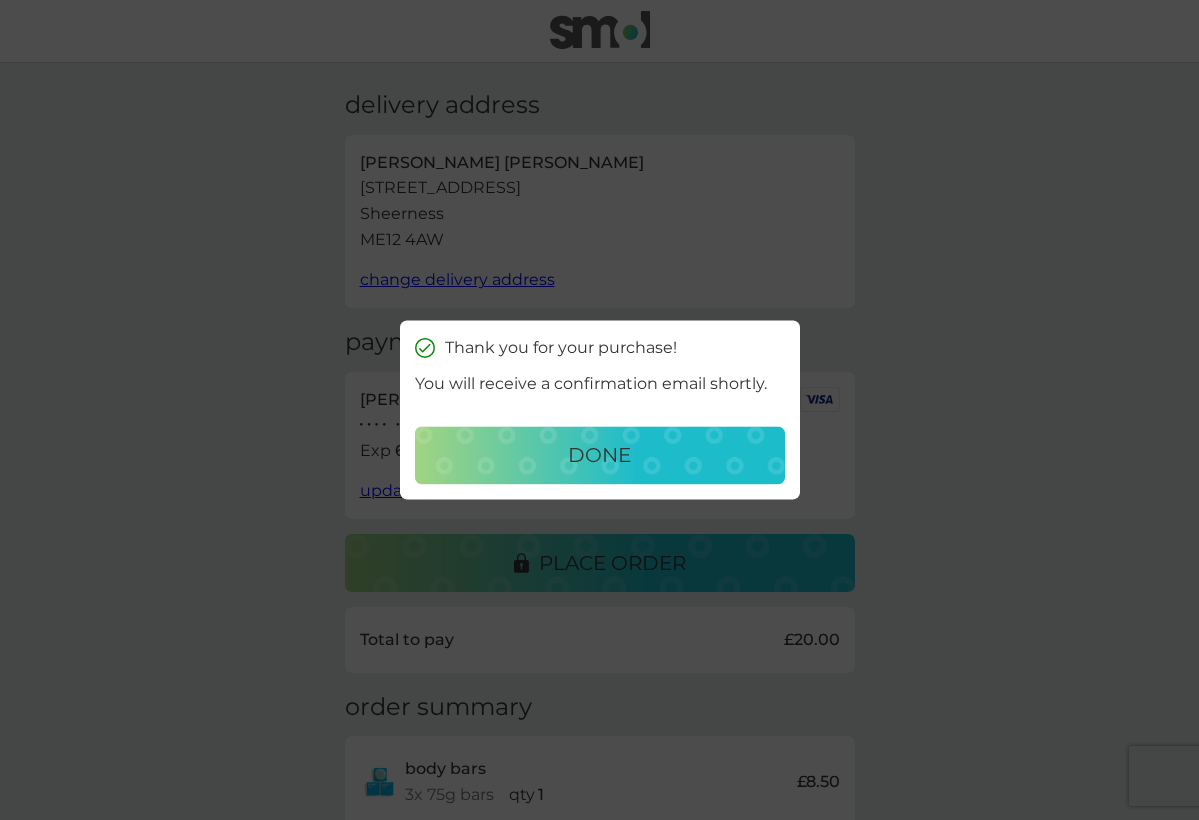 click on "done" at bounding box center (600, 456) 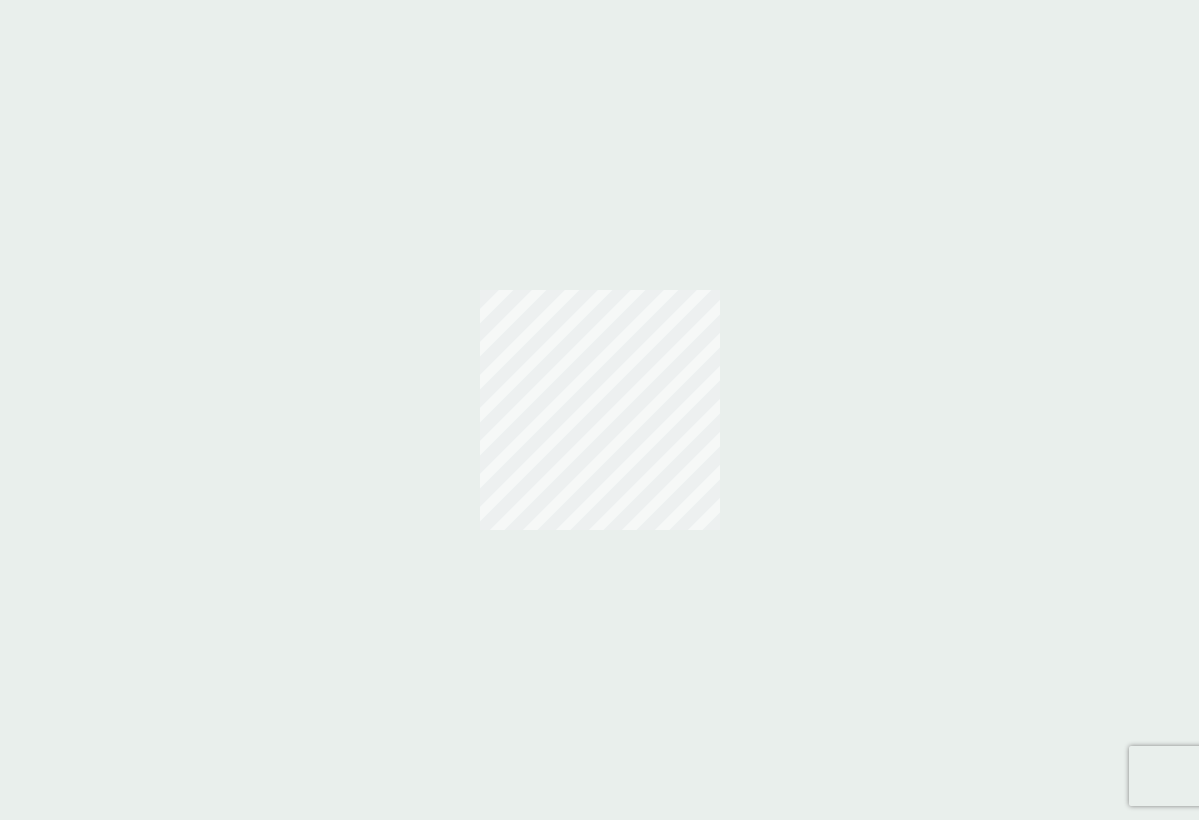 scroll, scrollTop: 0, scrollLeft: 0, axis: both 